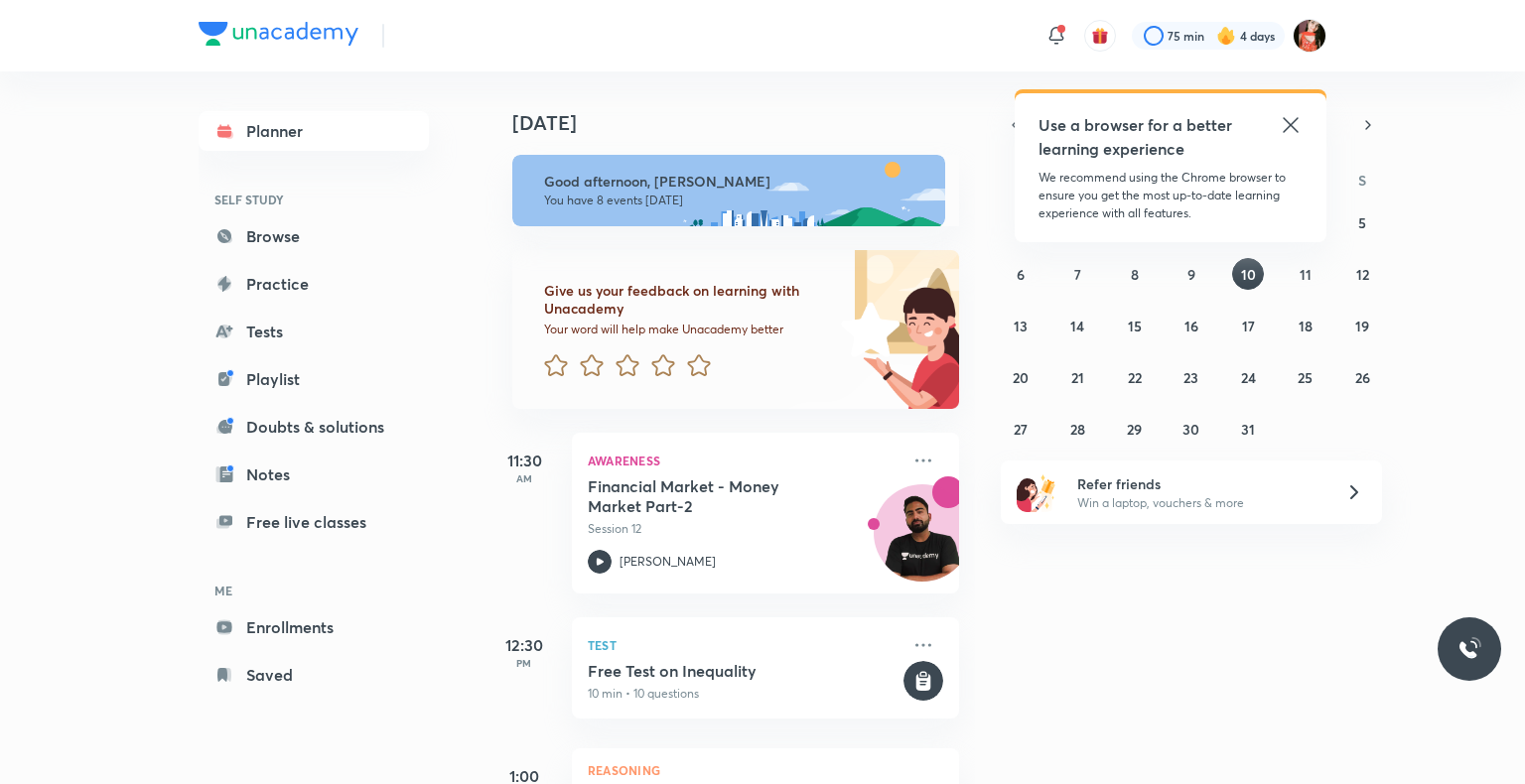 scroll, scrollTop: 0, scrollLeft: 0, axis: both 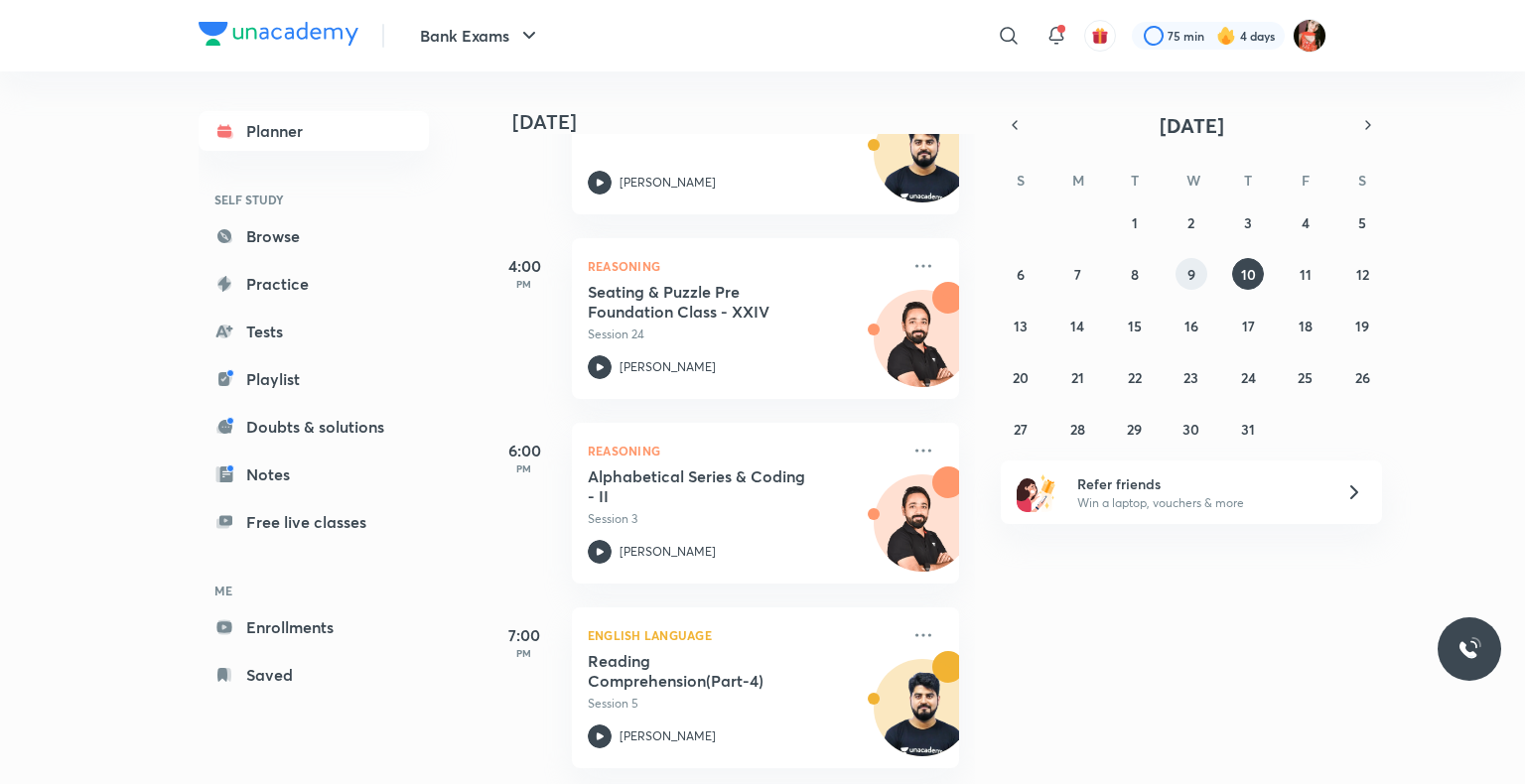 click on "9" at bounding box center (1191, 274) 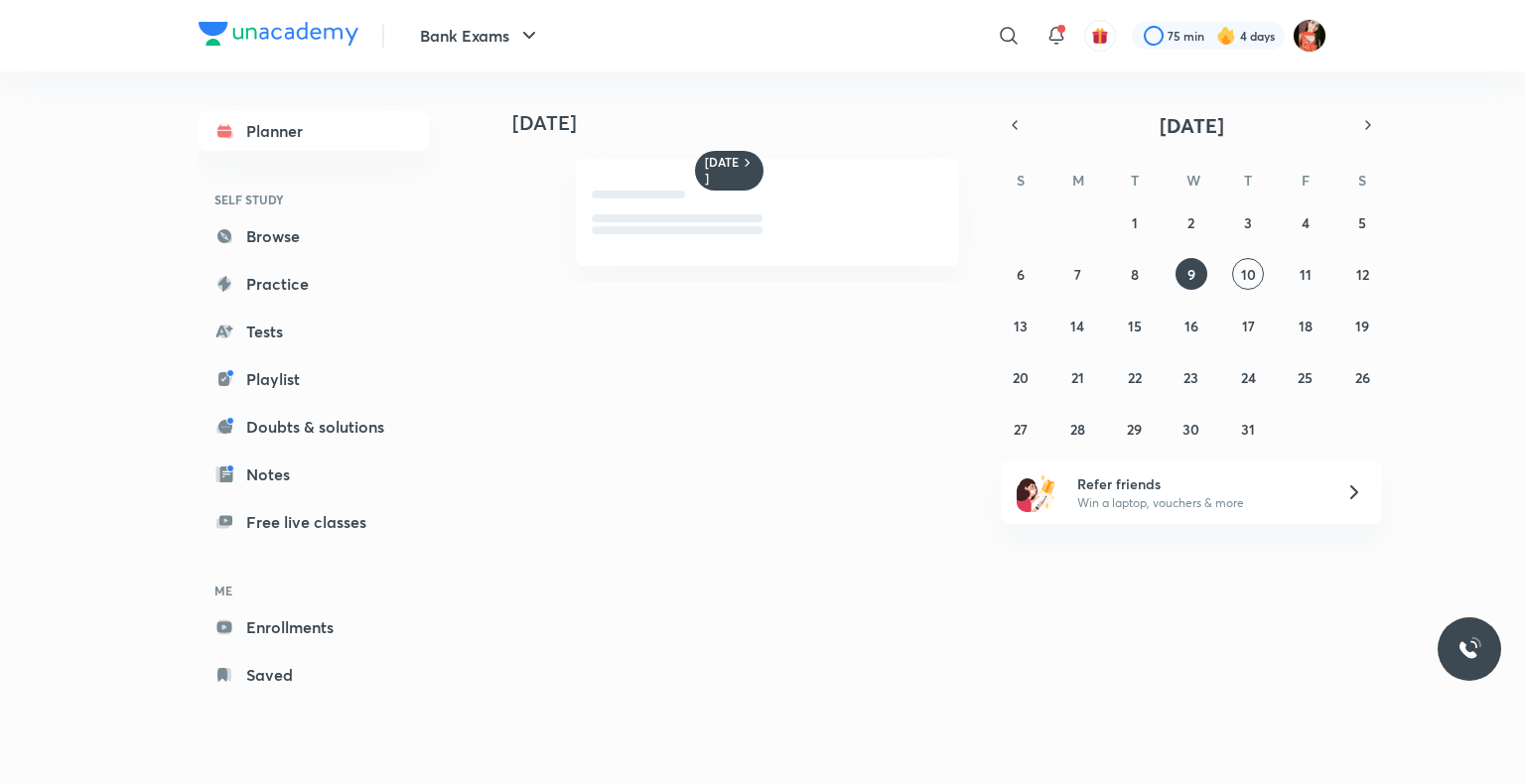 scroll, scrollTop: 0, scrollLeft: 0, axis: both 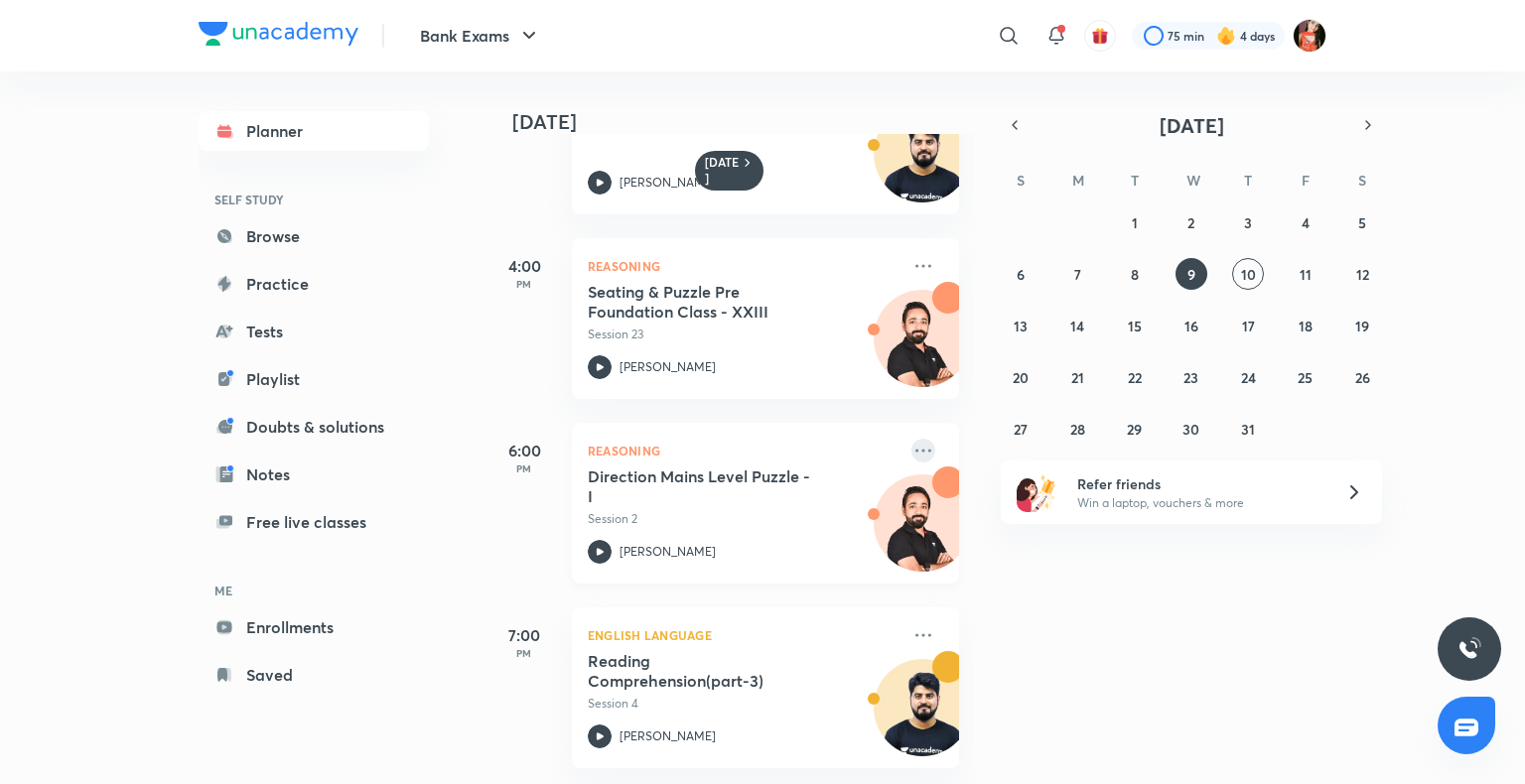 click 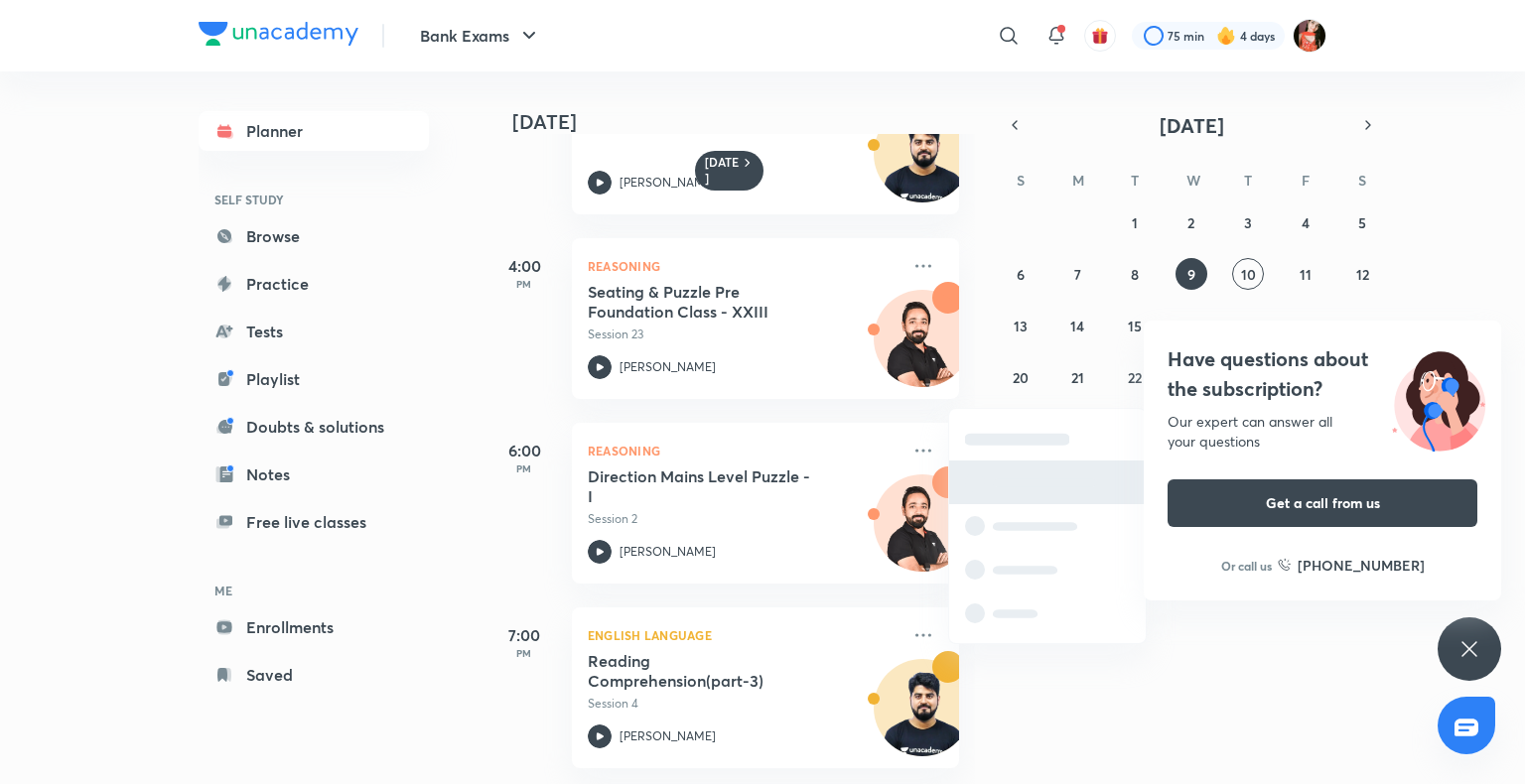click at bounding box center (1047, 482) 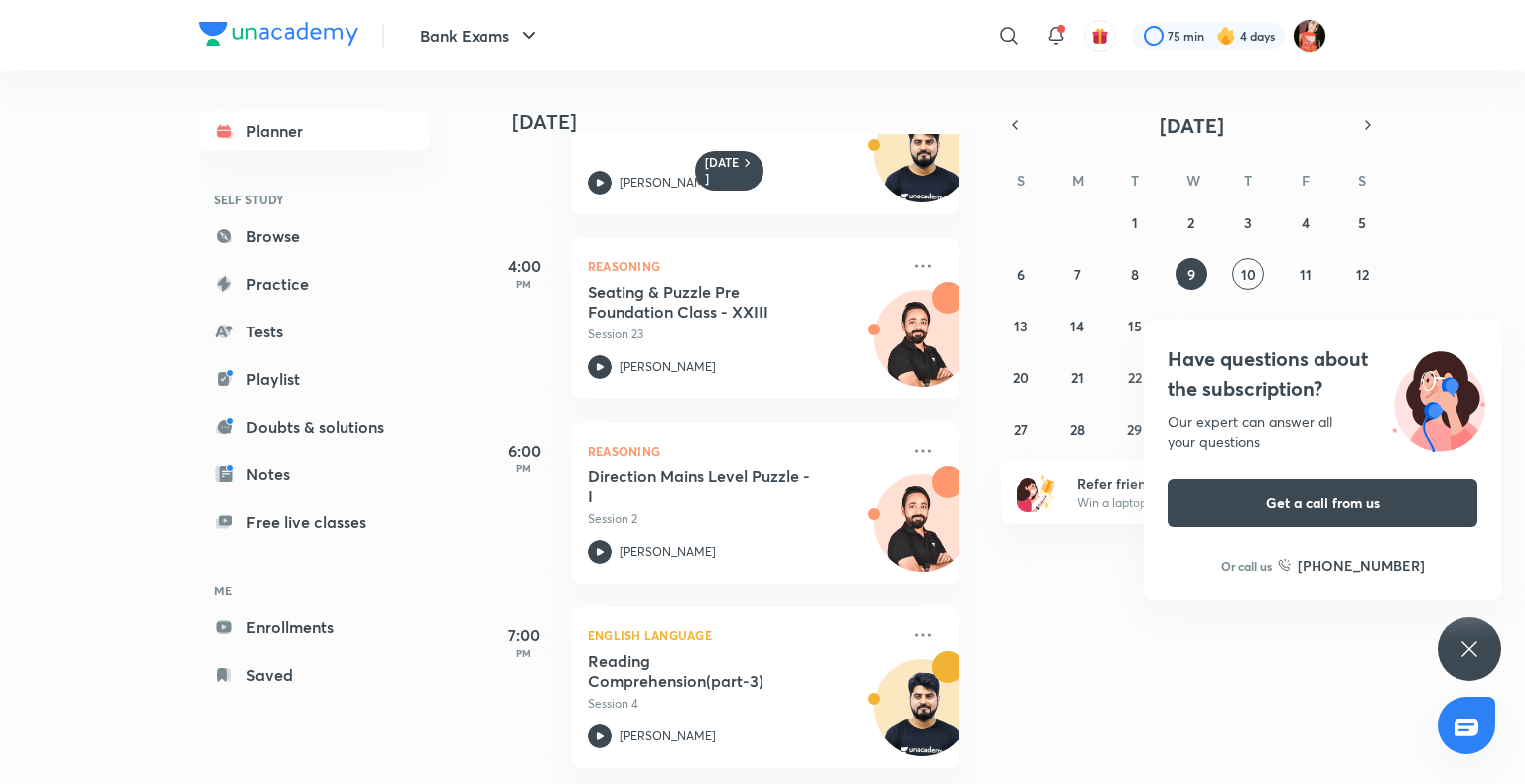 click on "Have questions about the subscription? Our expert can answer all your questions Get a call from us Or call us [PHONE_NUMBER]" at bounding box center [1469, 649] 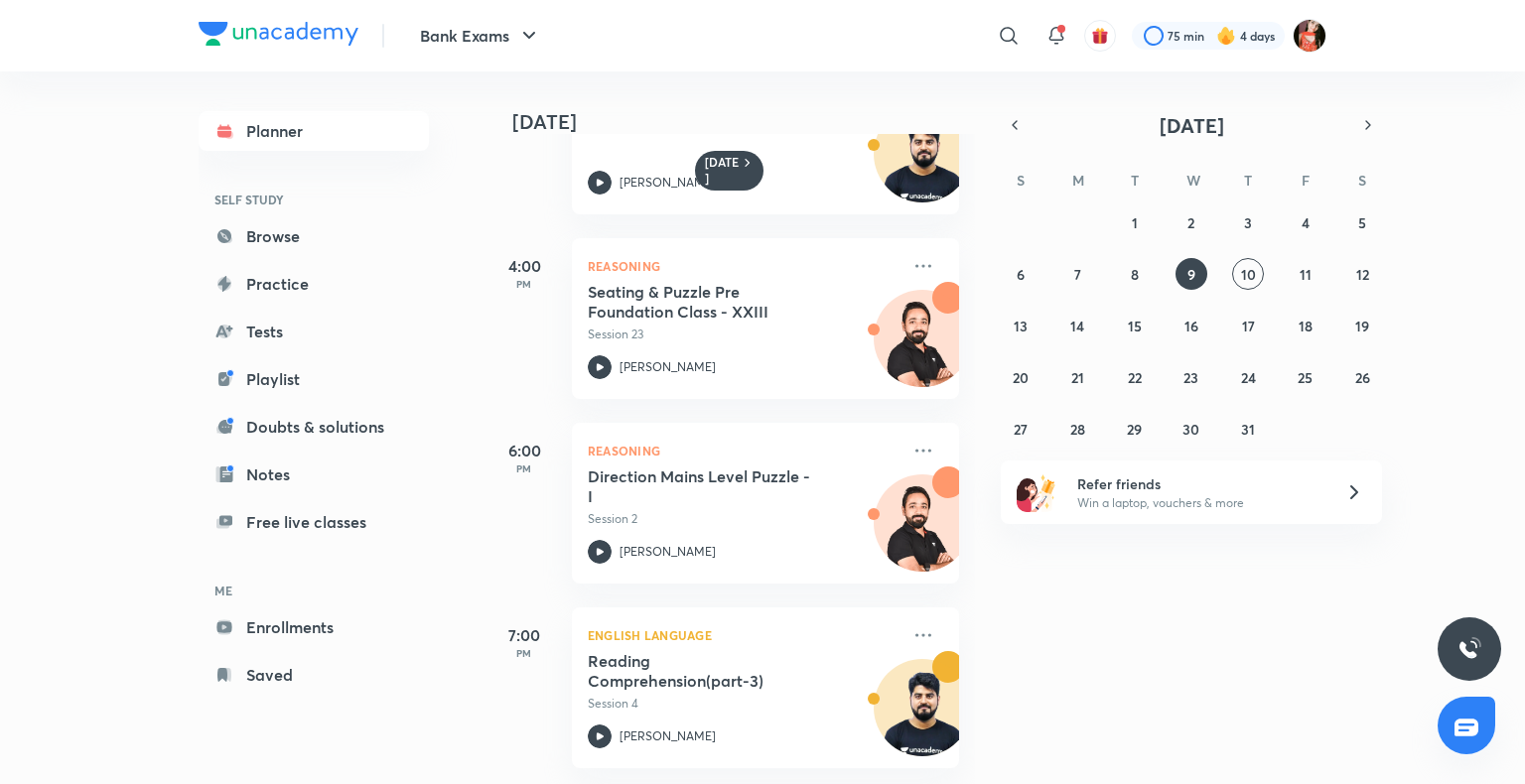 click at bounding box center [1469, 649] 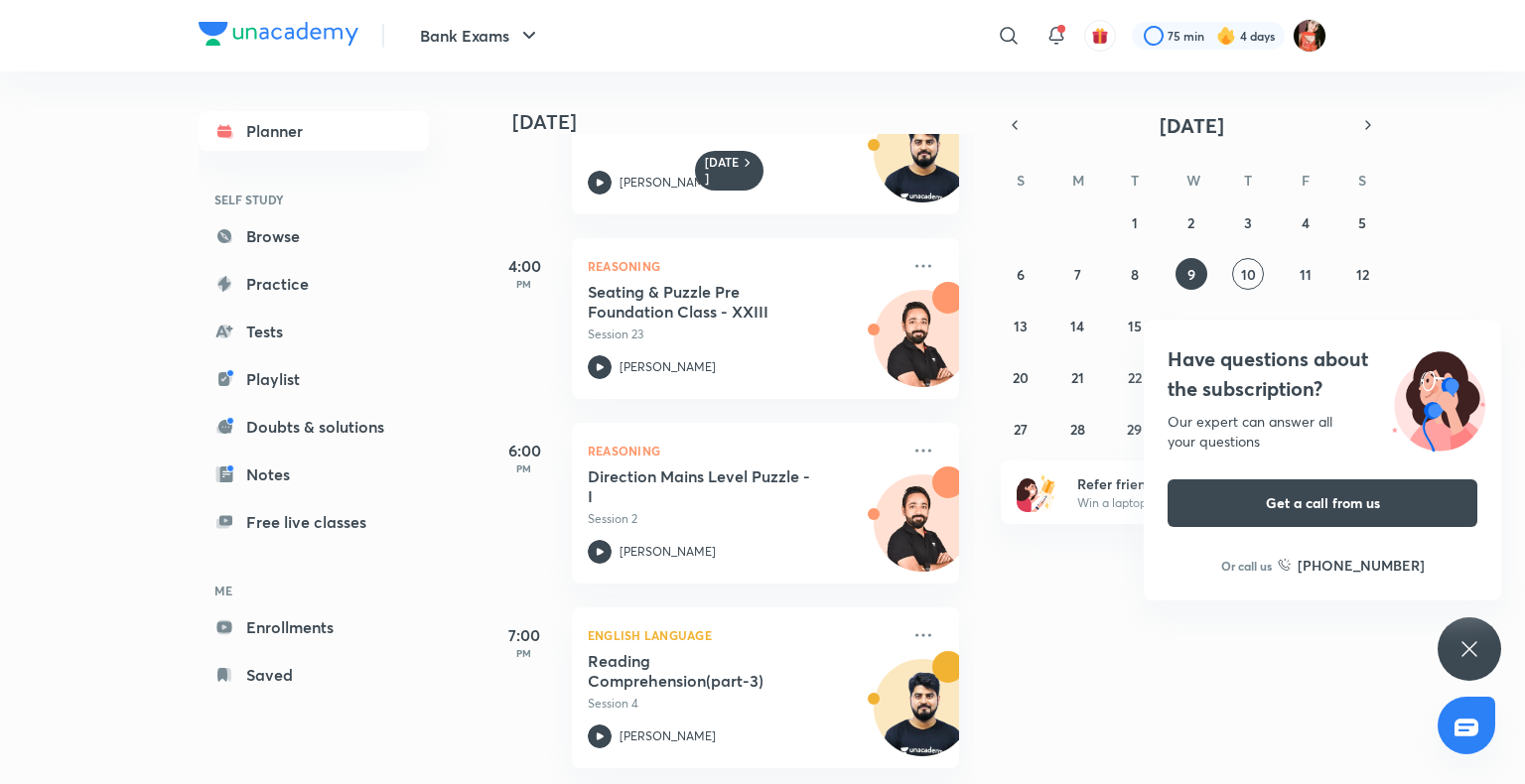 click on "Have questions about the subscription? Our expert can answer all your questions Get a call from us Or call us [PHONE_NUMBER]" at bounding box center (1469, 649) 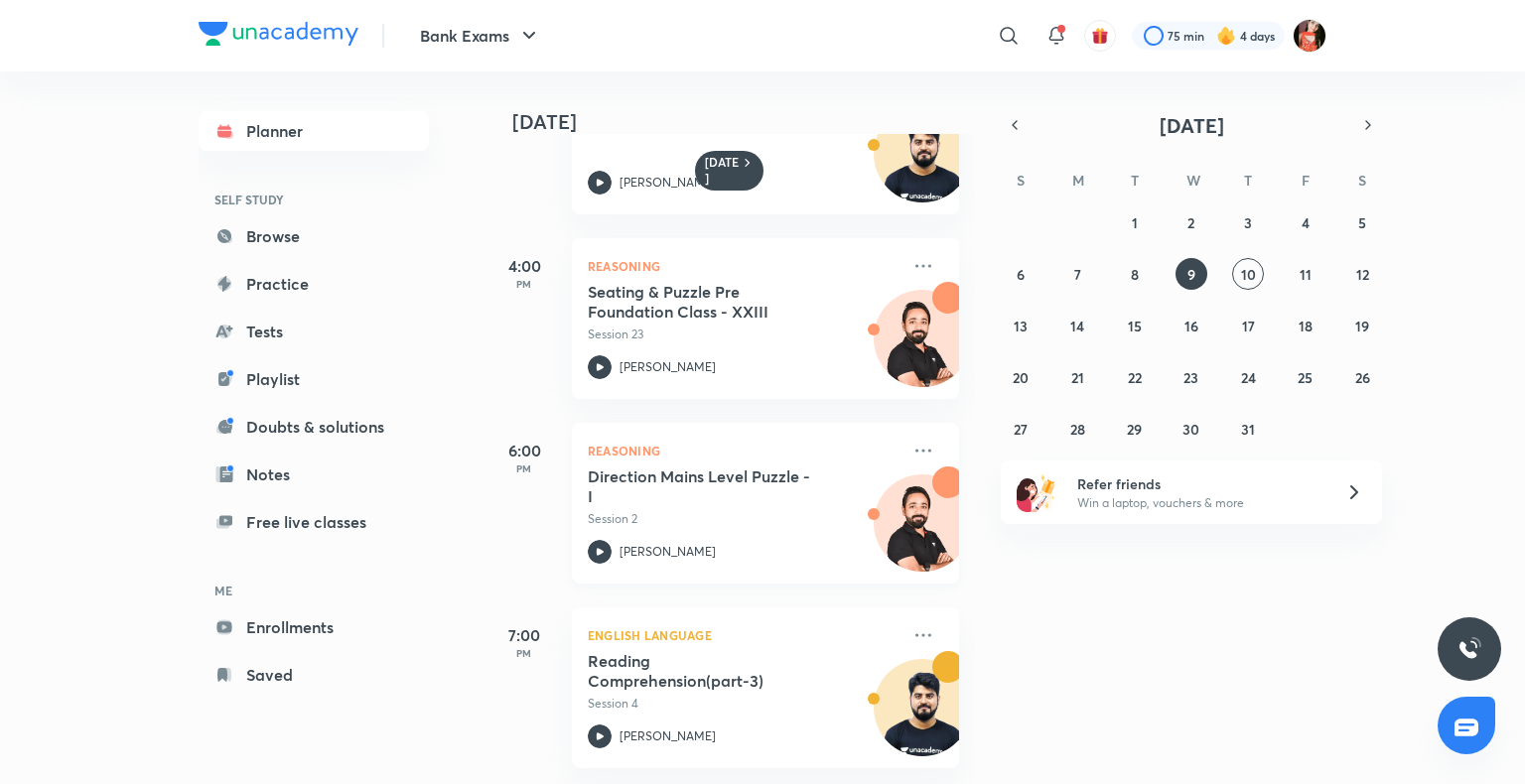 click on "Reasoning Direction Mains Level Puzzle - I Session 2 [PERSON_NAME]" at bounding box center [765, 503] 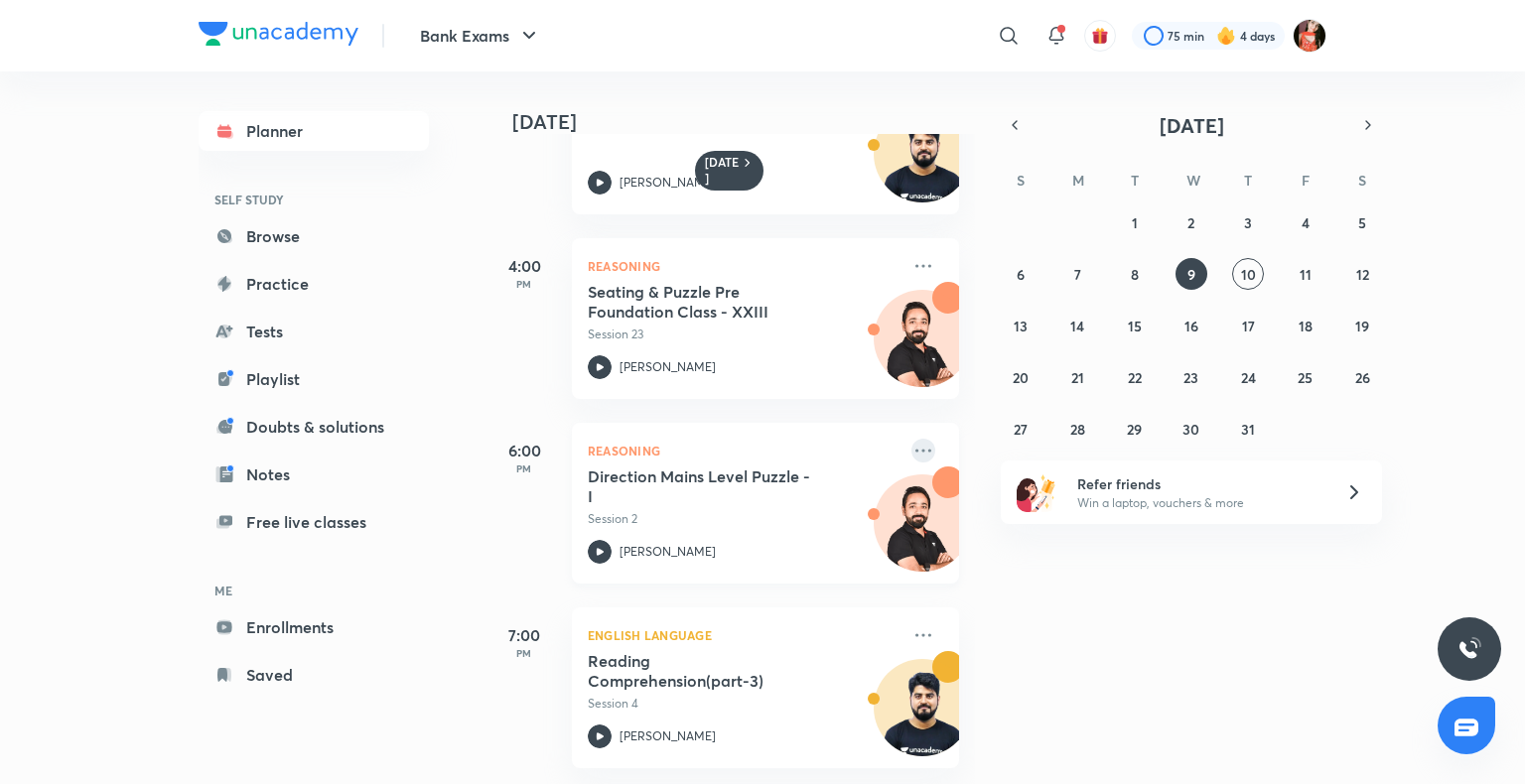 click 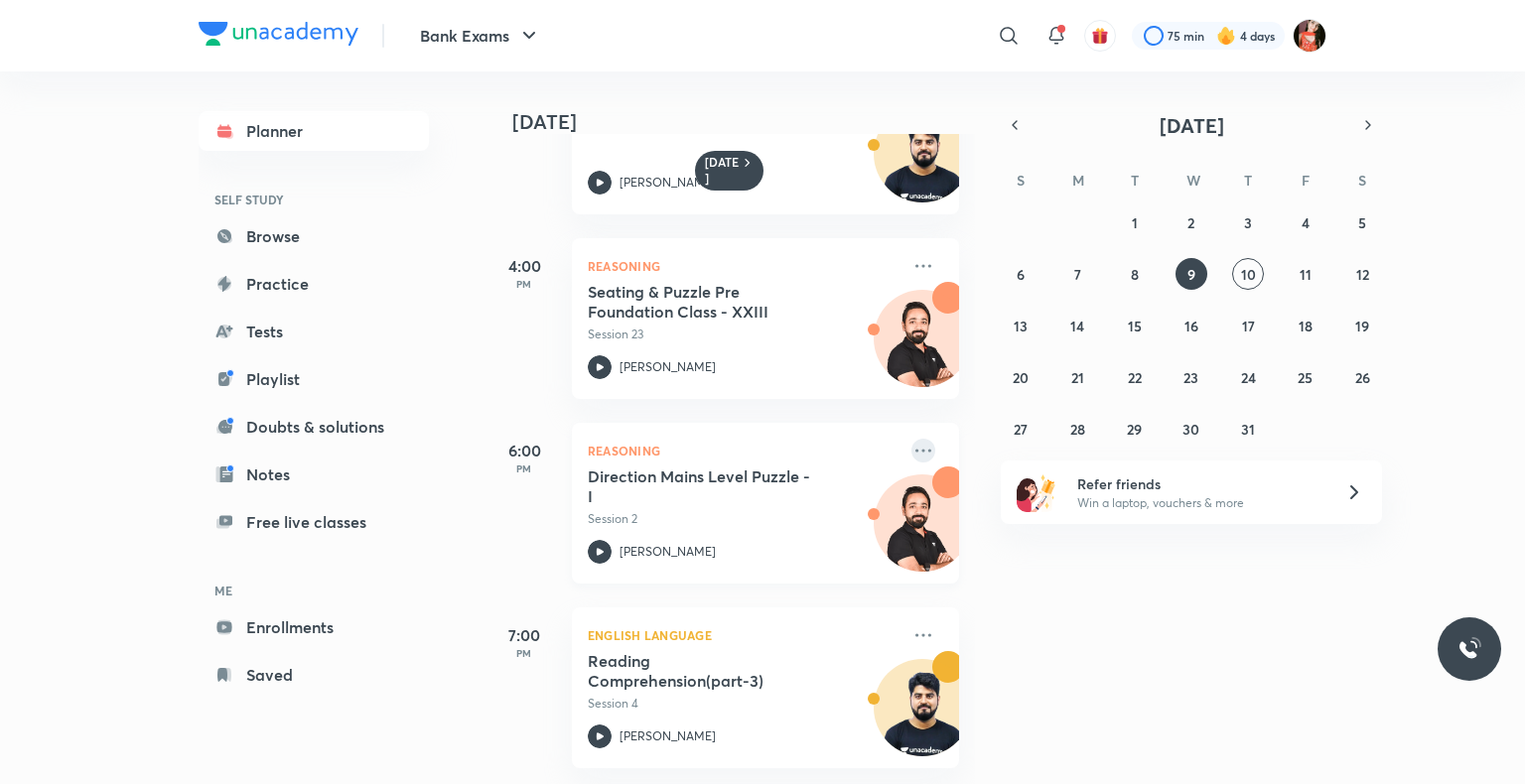 click 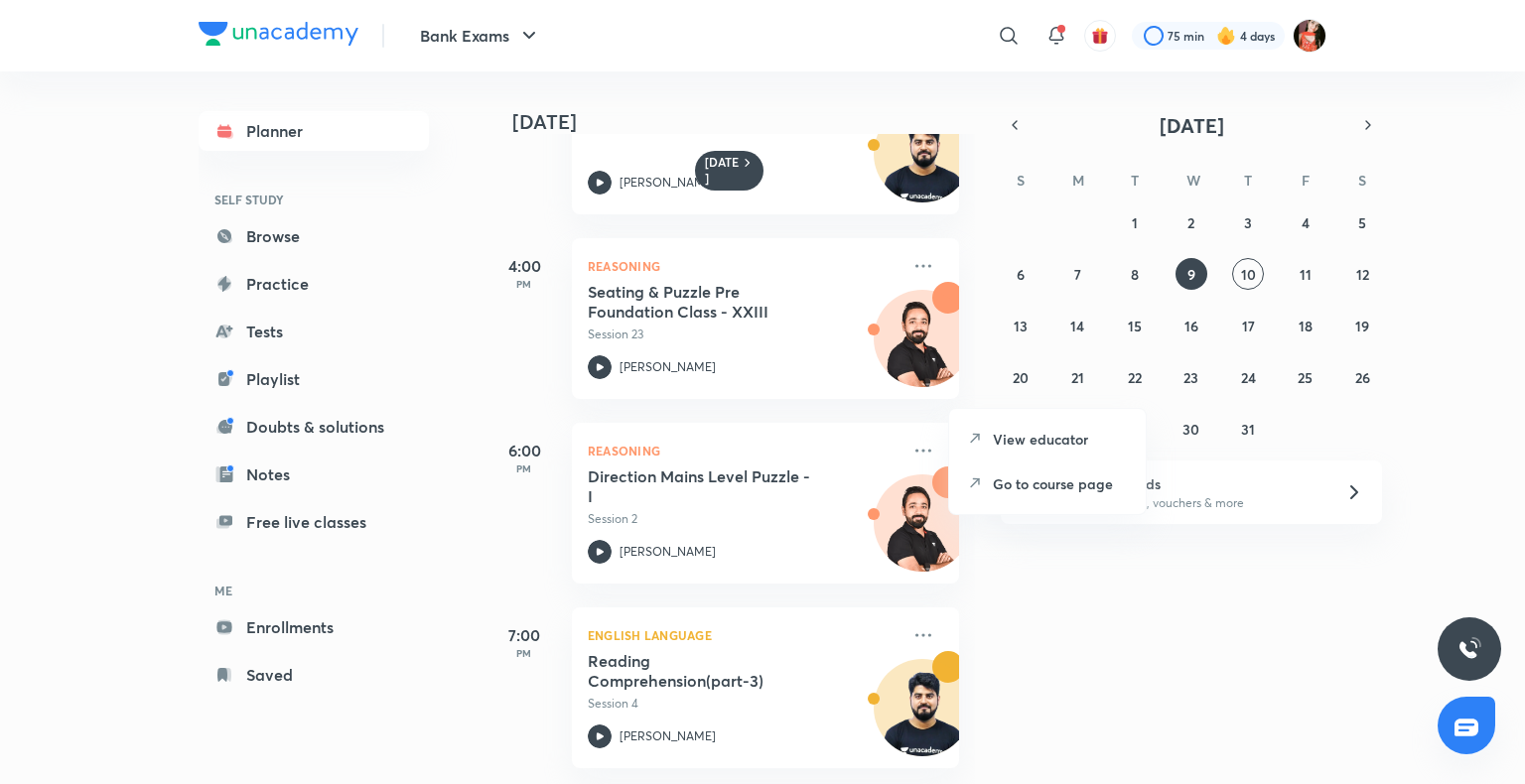 drag, startPoint x: 1097, startPoint y: 569, endPoint x: 1072, endPoint y: 553, distance: 29.681644 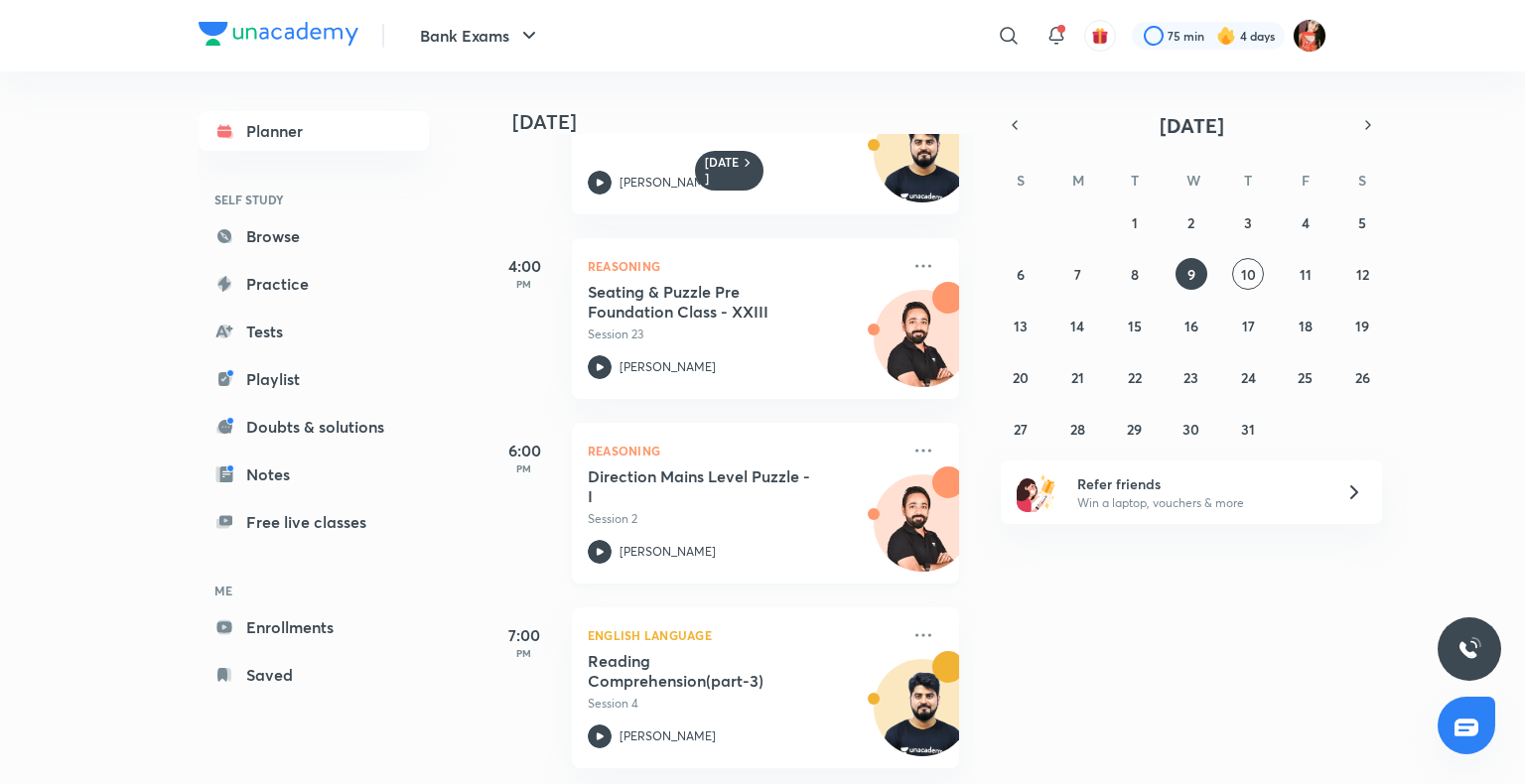click on "Reasoning Direction Mains Level Puzzle - I Session 2 [PERSON_NAME]" at bounding box center (765, 503) 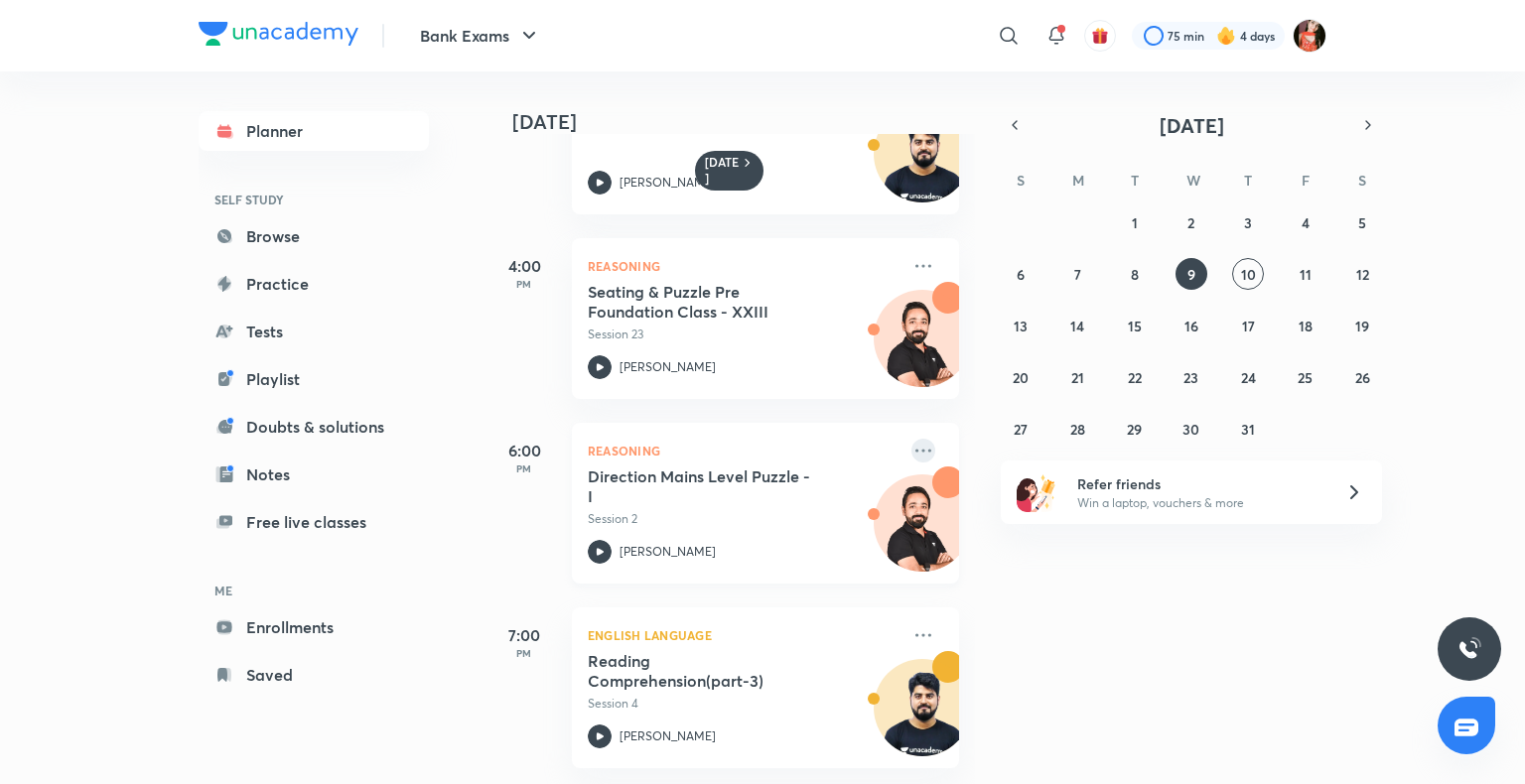 click 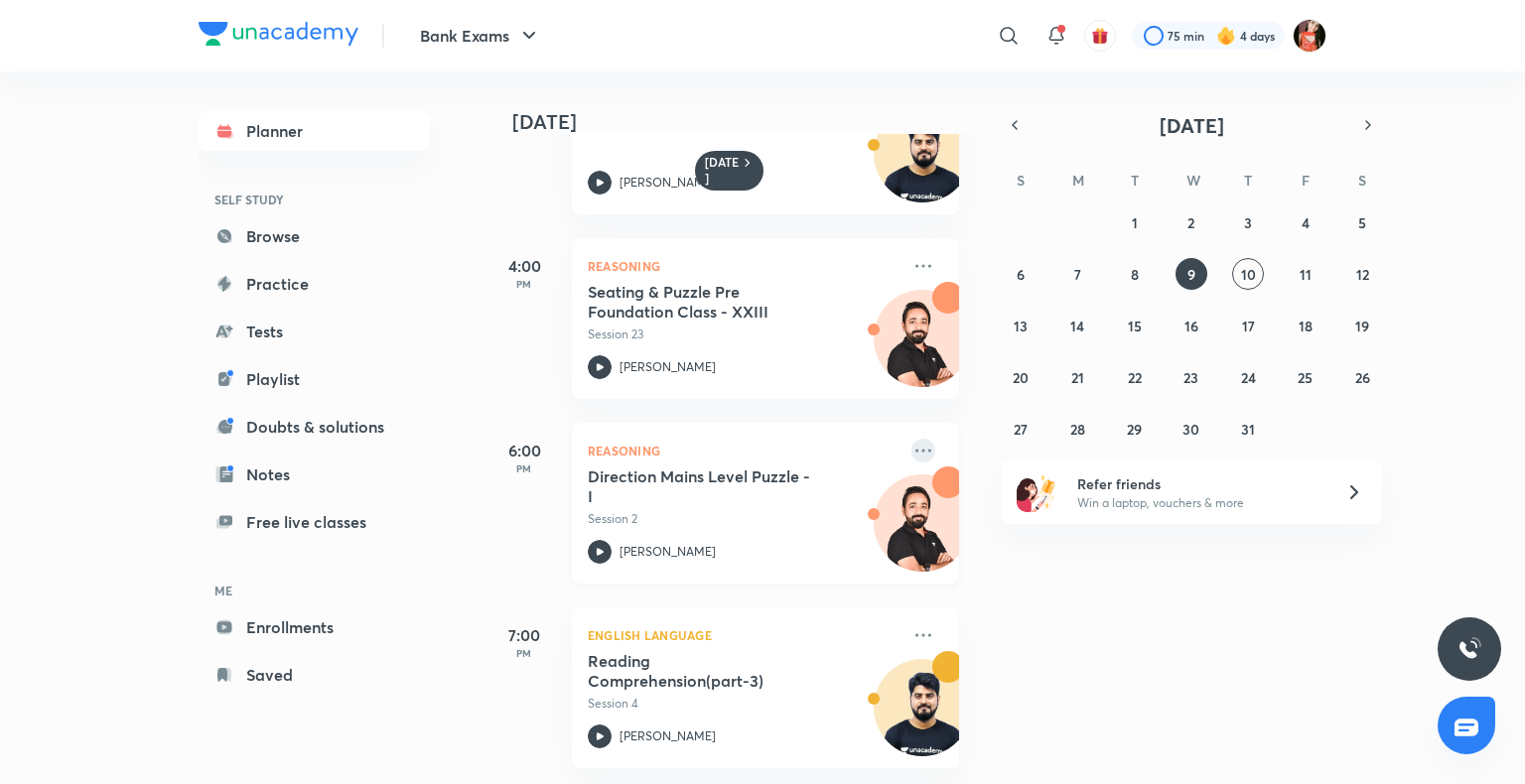 click 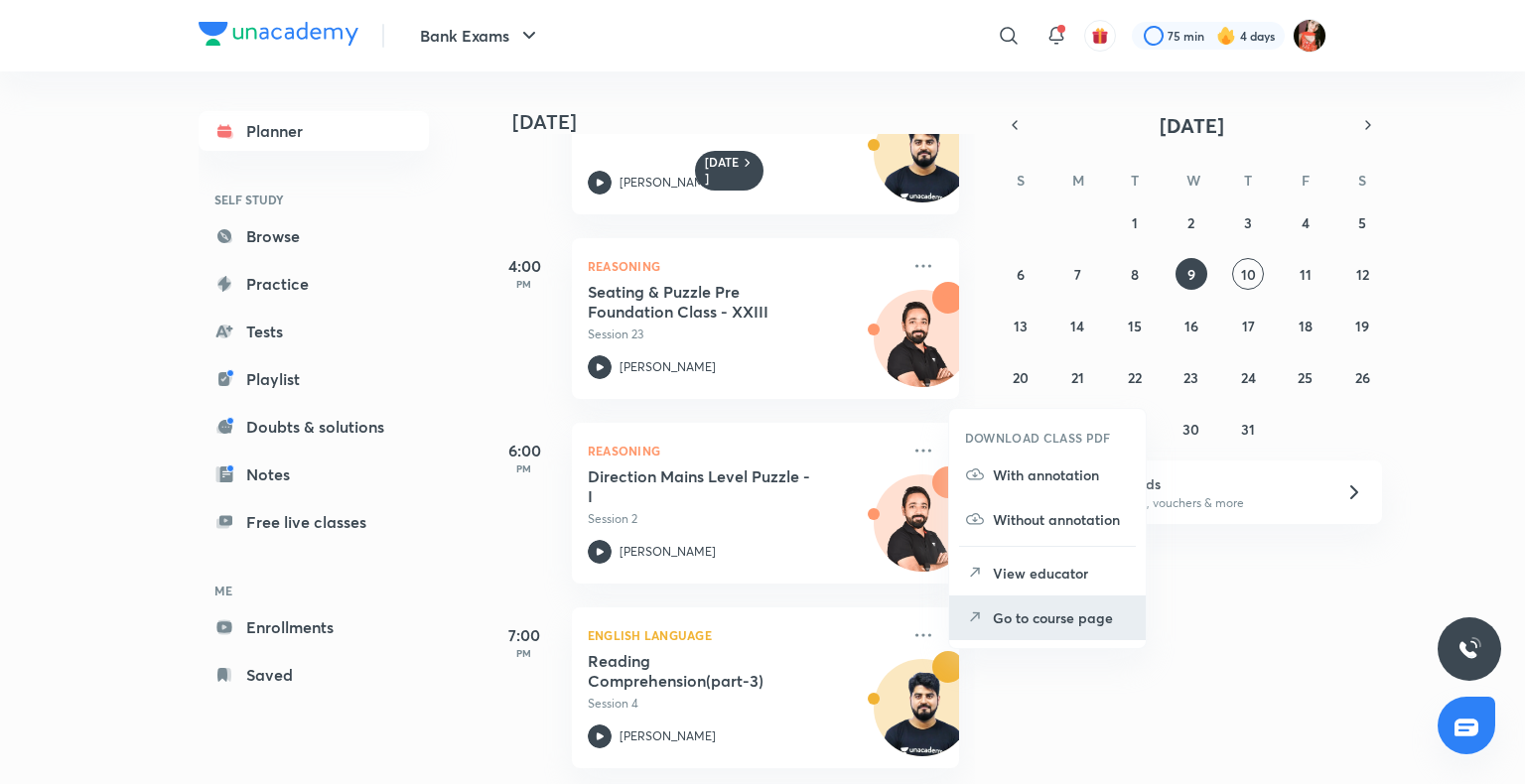 click on "With annotation" at bounding box center (1061, 474) 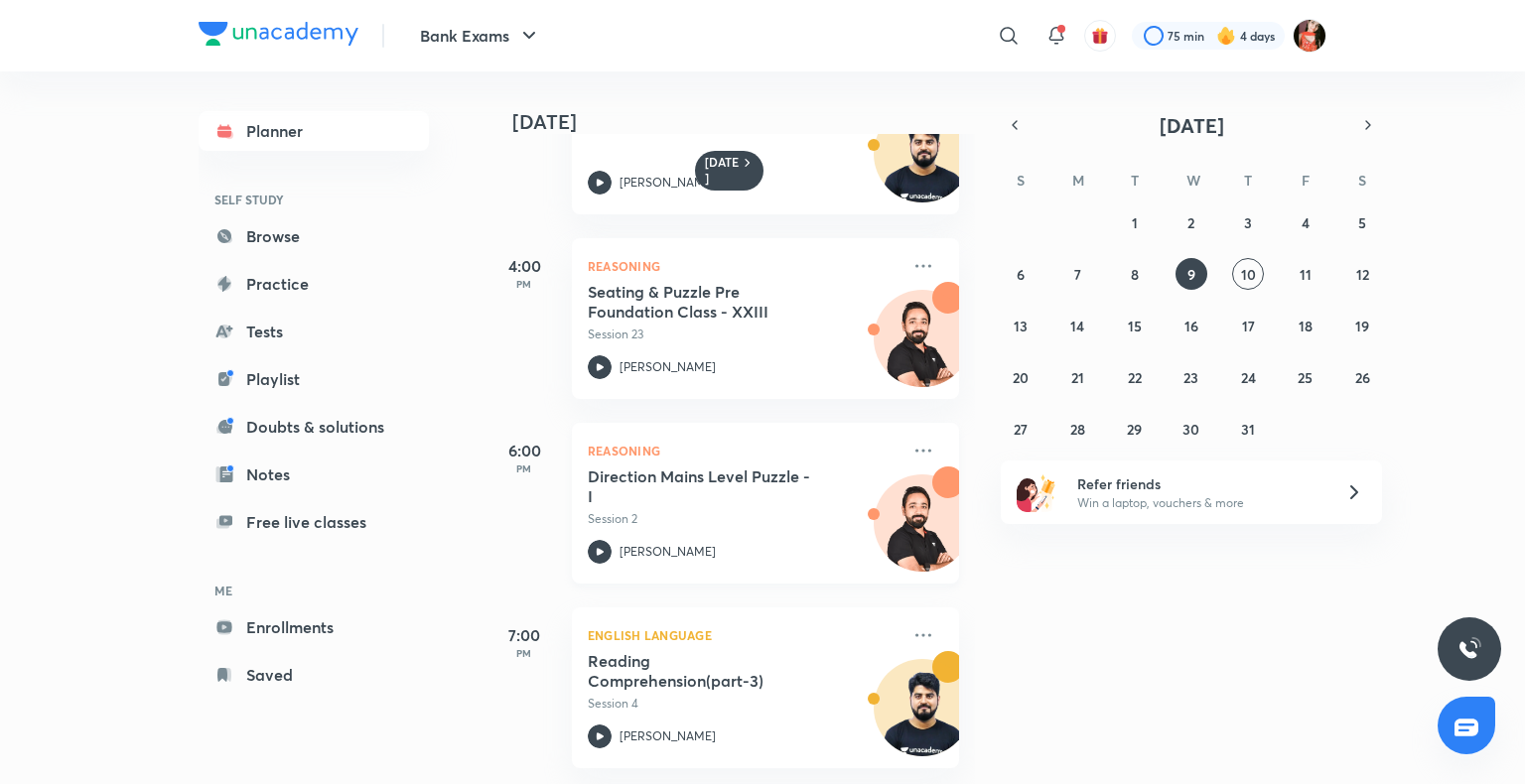 click 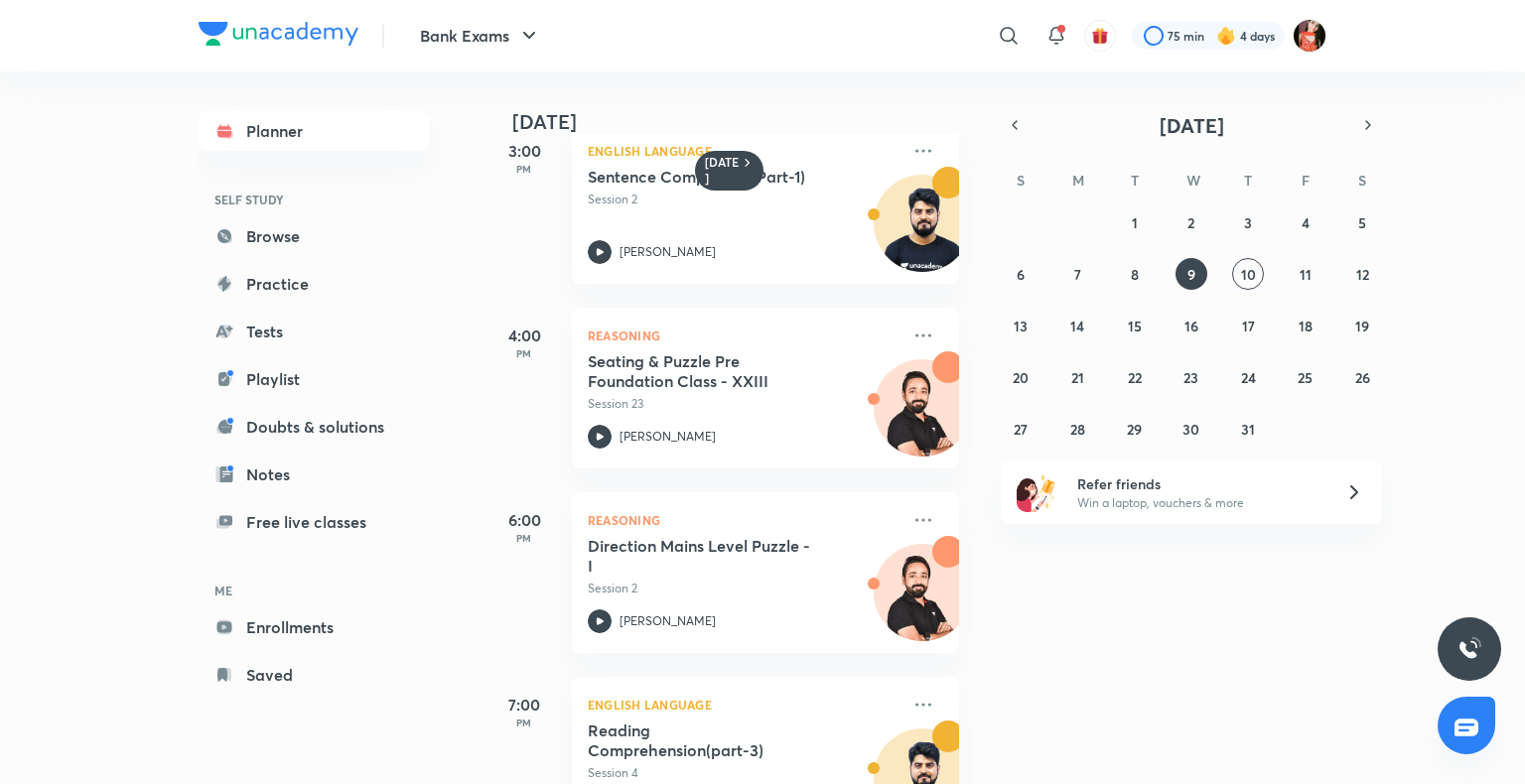 scroll, scrollTop: 936, scrollLeft: 0, axis: vertical 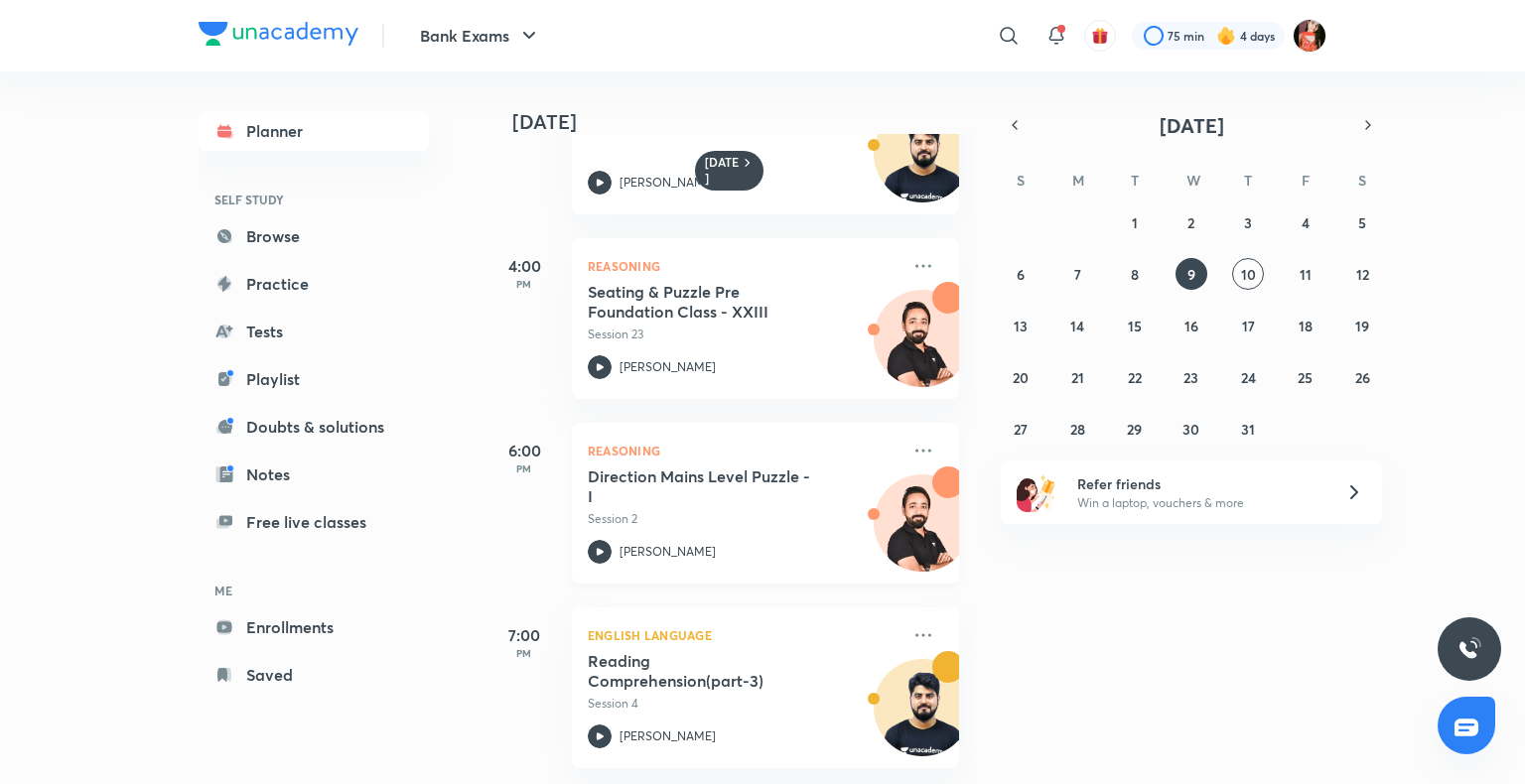 click 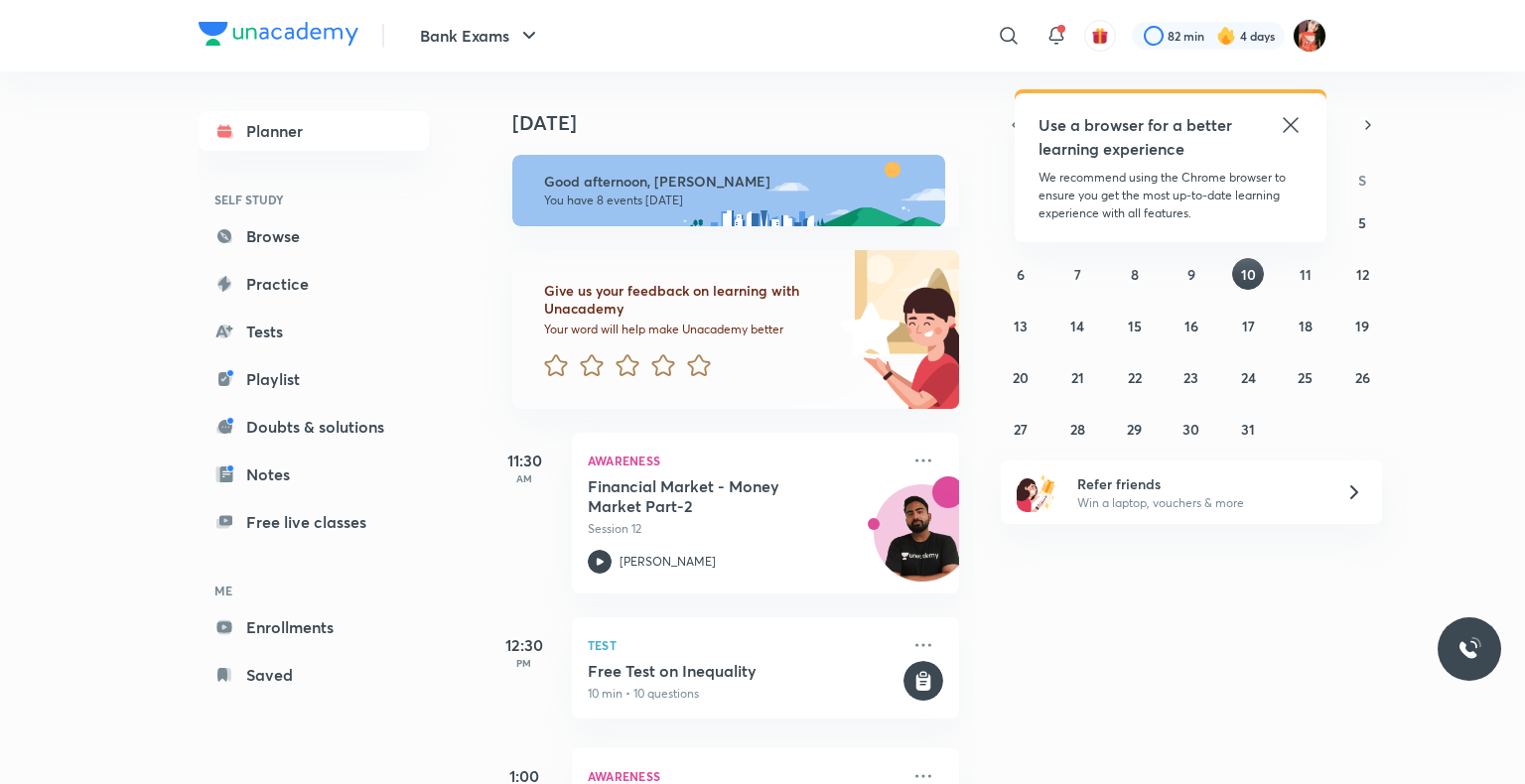 scroll, scrollTop: 0, scrollLeft: 0, axis: both 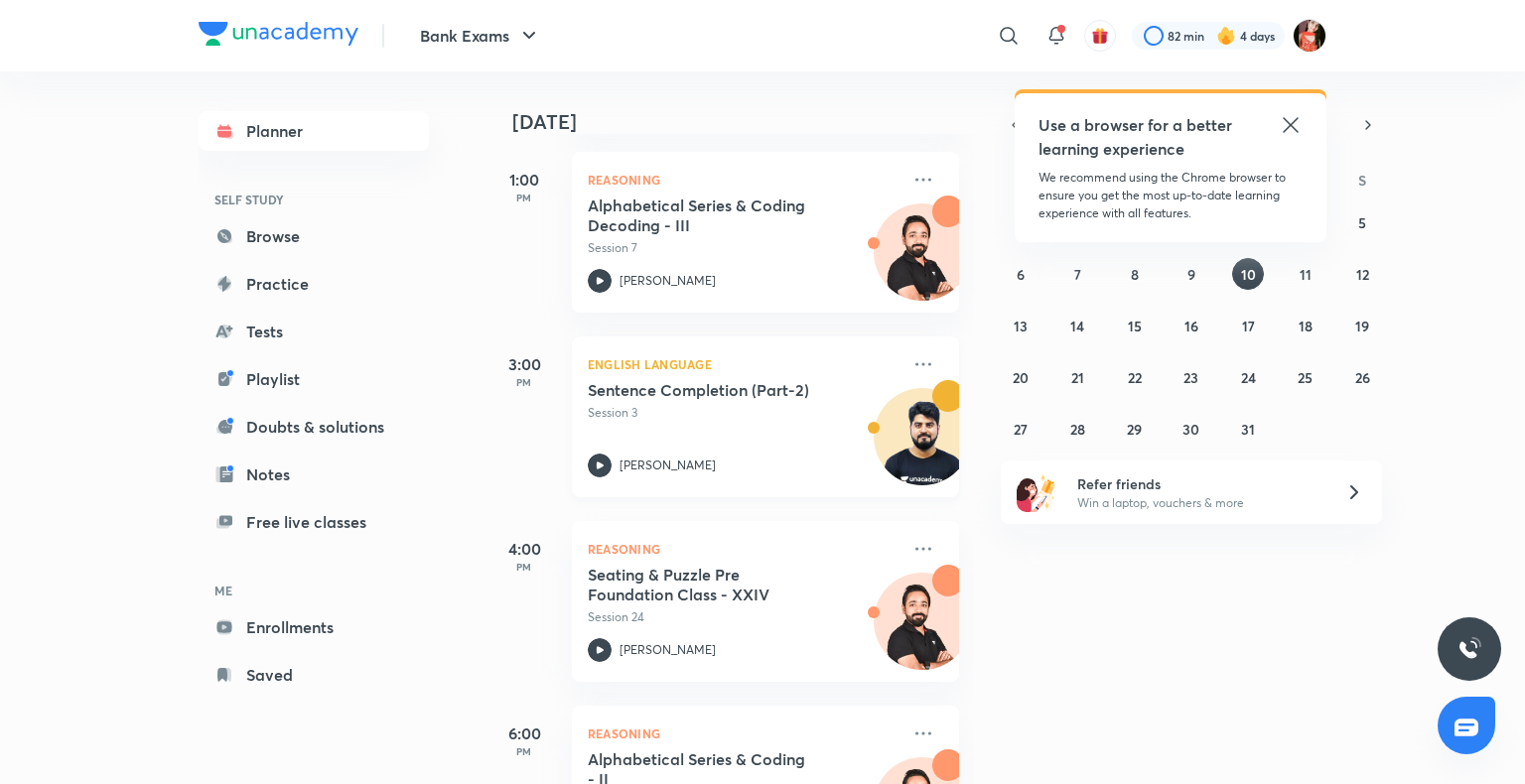 click 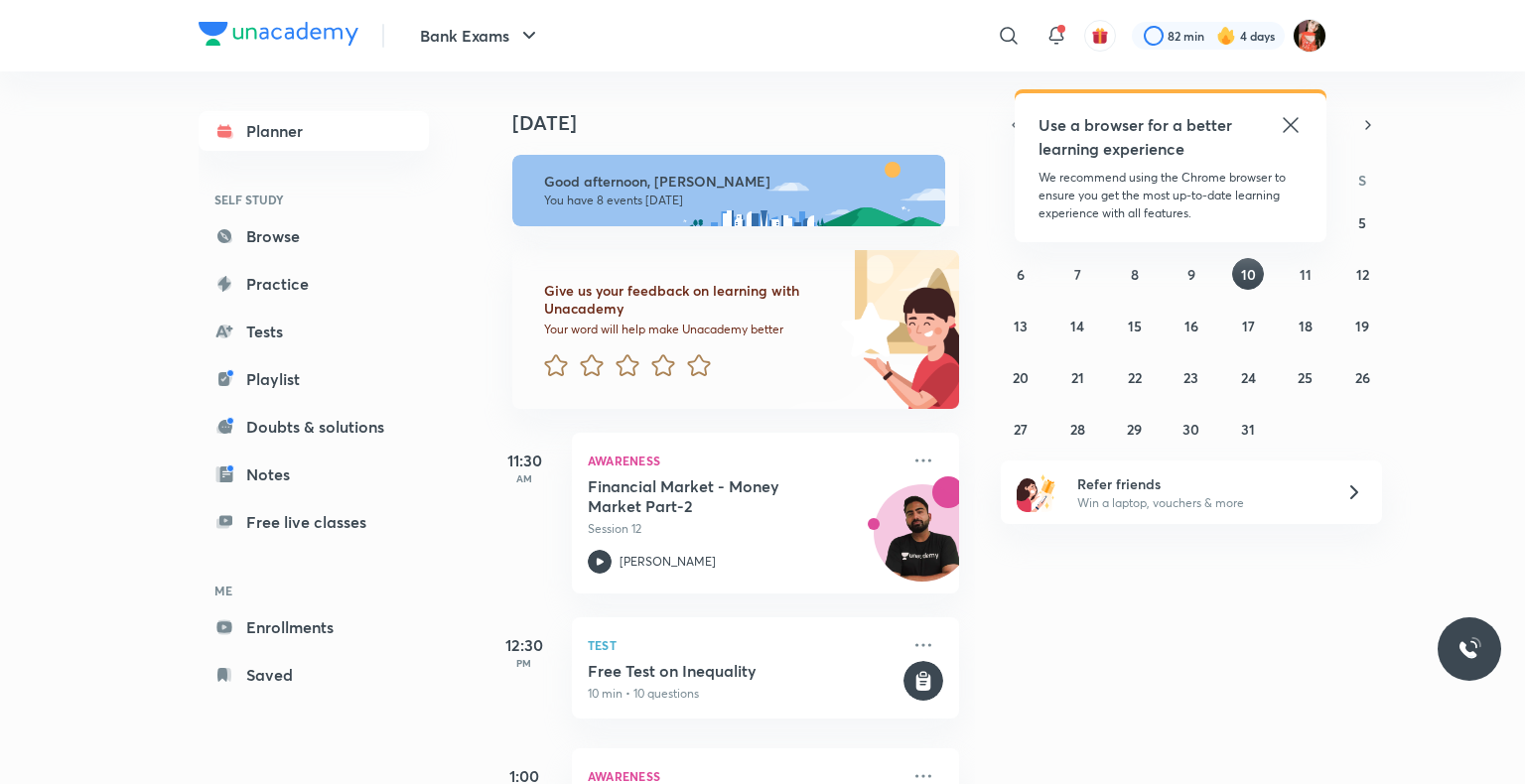 scroll, scrollTop: 0, scrollLeft: 0, axis: both 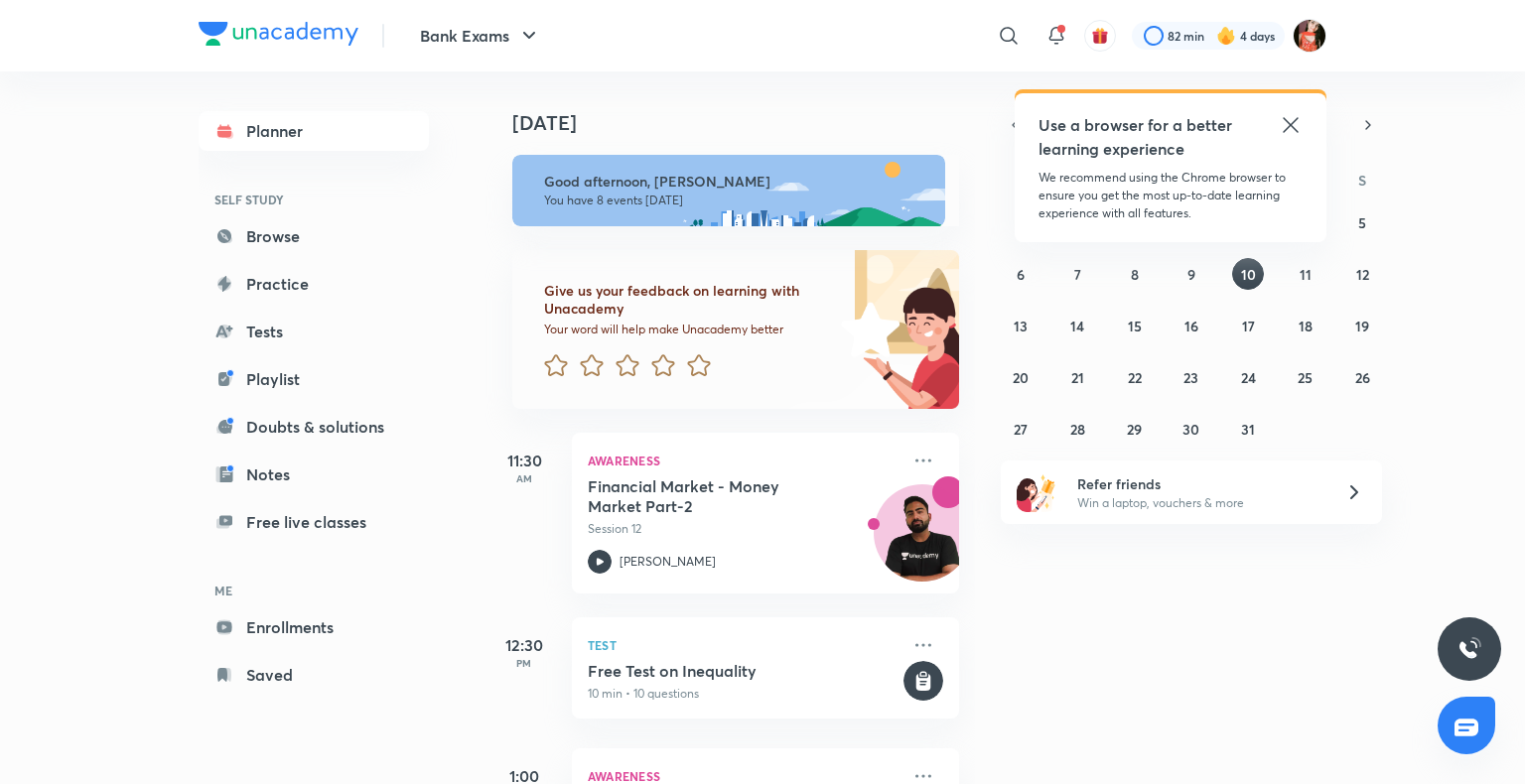 click on "Today Good afternoon, Minakshi You have 8 events today Give us your feedback on learning with Unacademy Your word will help make Unacademy better 11:30 AM Awareness Financial Market - Money Market Part-2 Session 12 Abhijeet Mishra 12:30 PM Test Free Test on Inequality 10 min • 10 questions 1:00 PM Awareness Capital market - Mutual Fund and Types of Mutual Fund Session 22 Abhijeet Mishra 1:00 PM Reasoning Alphabetical Series & Coding Decoding - III Session 7 Puneet Kumar Sharma 3:00 PM English Language Sentence Completion (Part-2) Live Session 3 Vishal Parihar 4:00 PM Reasoning Seating & Puzzle Pre Foundation Class - XXIV Session 24 Puneet Kumar Sharma 6:00 PM Reasoning Alphabetical Series & Coding - II Session 3 Puneet Kumar Sharma 7:00 PM English Language Reading Comprehension(Part-4) Session 5 Vishal Parihar" at bounding box center [1003, 428] 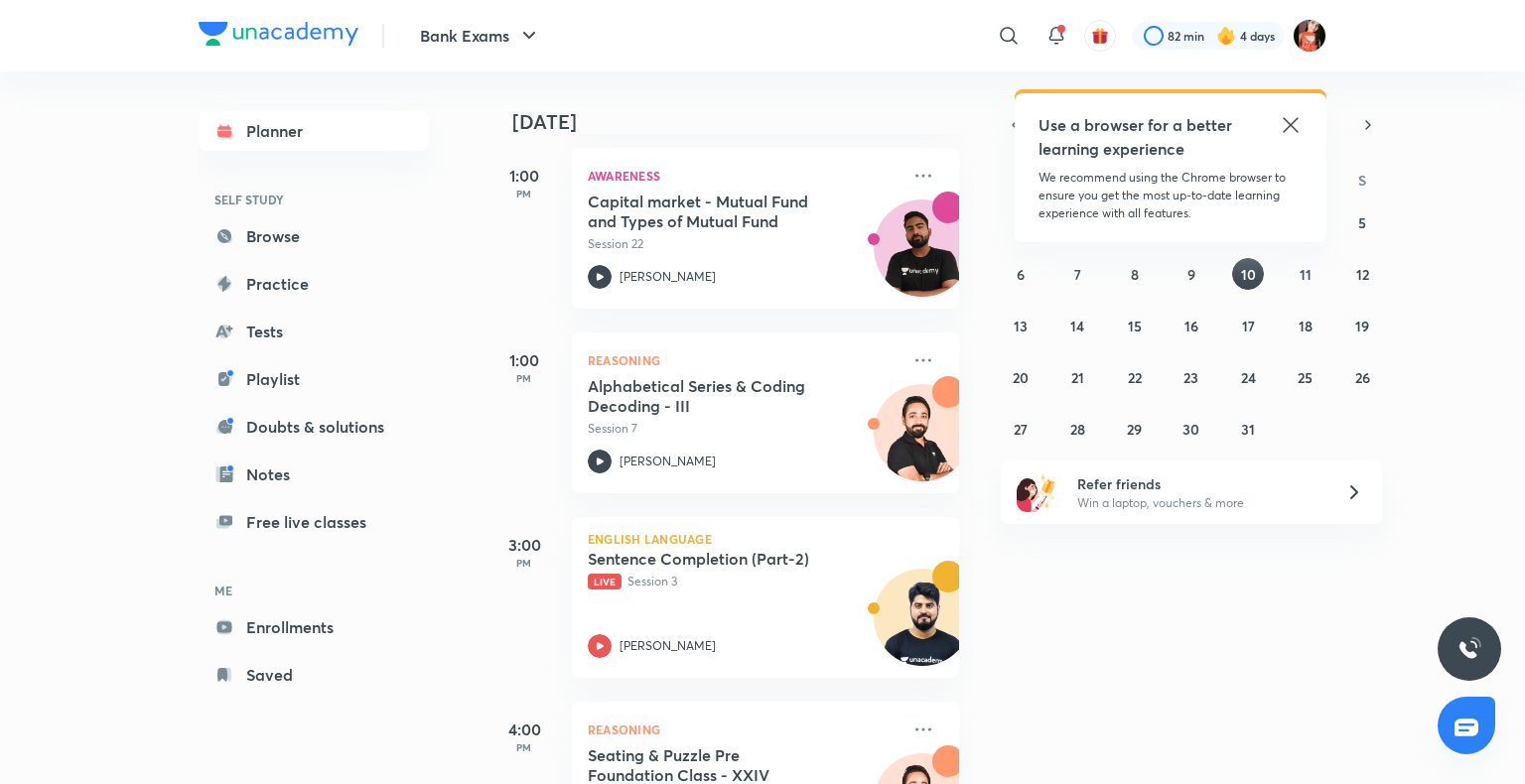 scroll, scrollTop: 695, scrollLeft: 0, axis: vertical 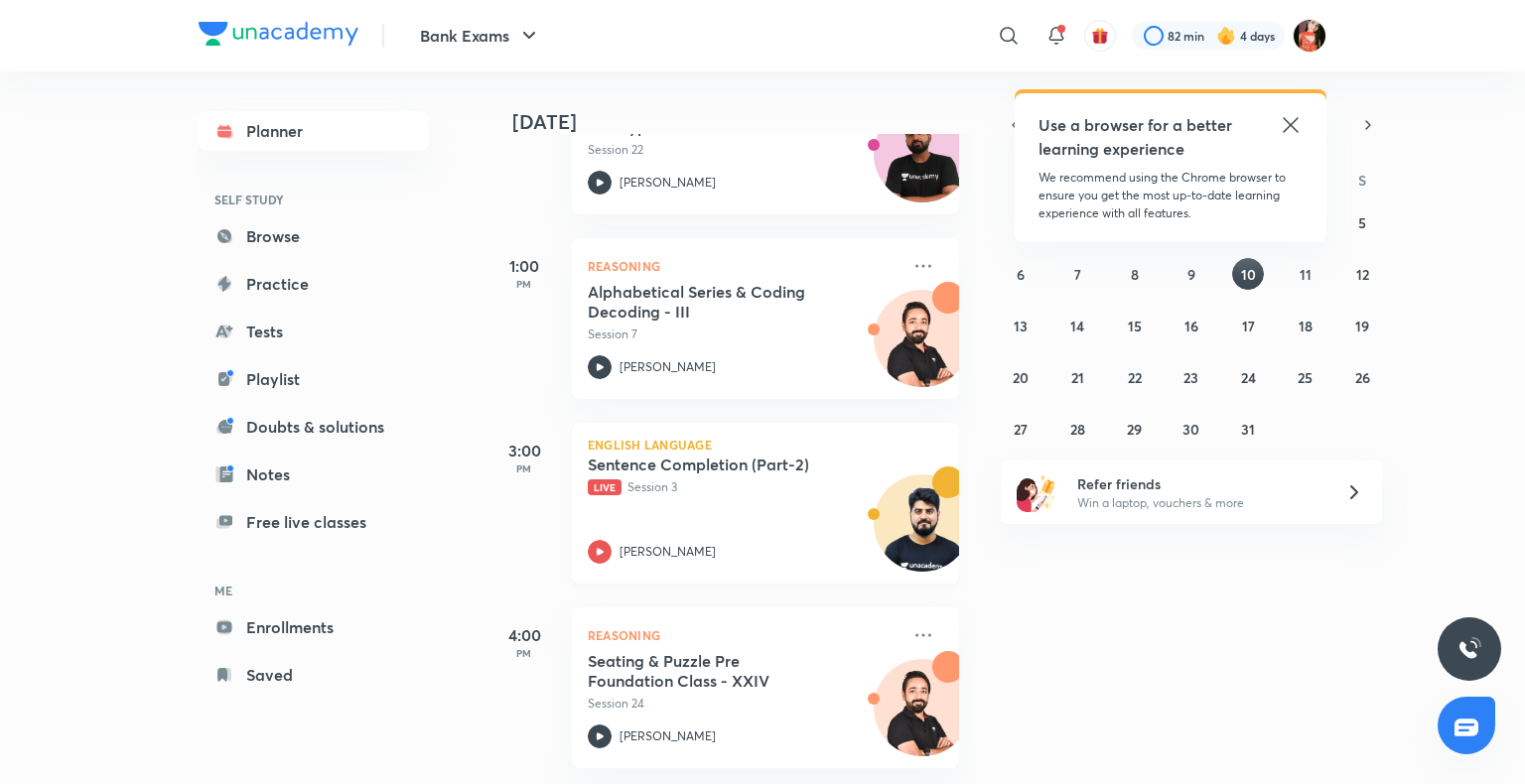 click 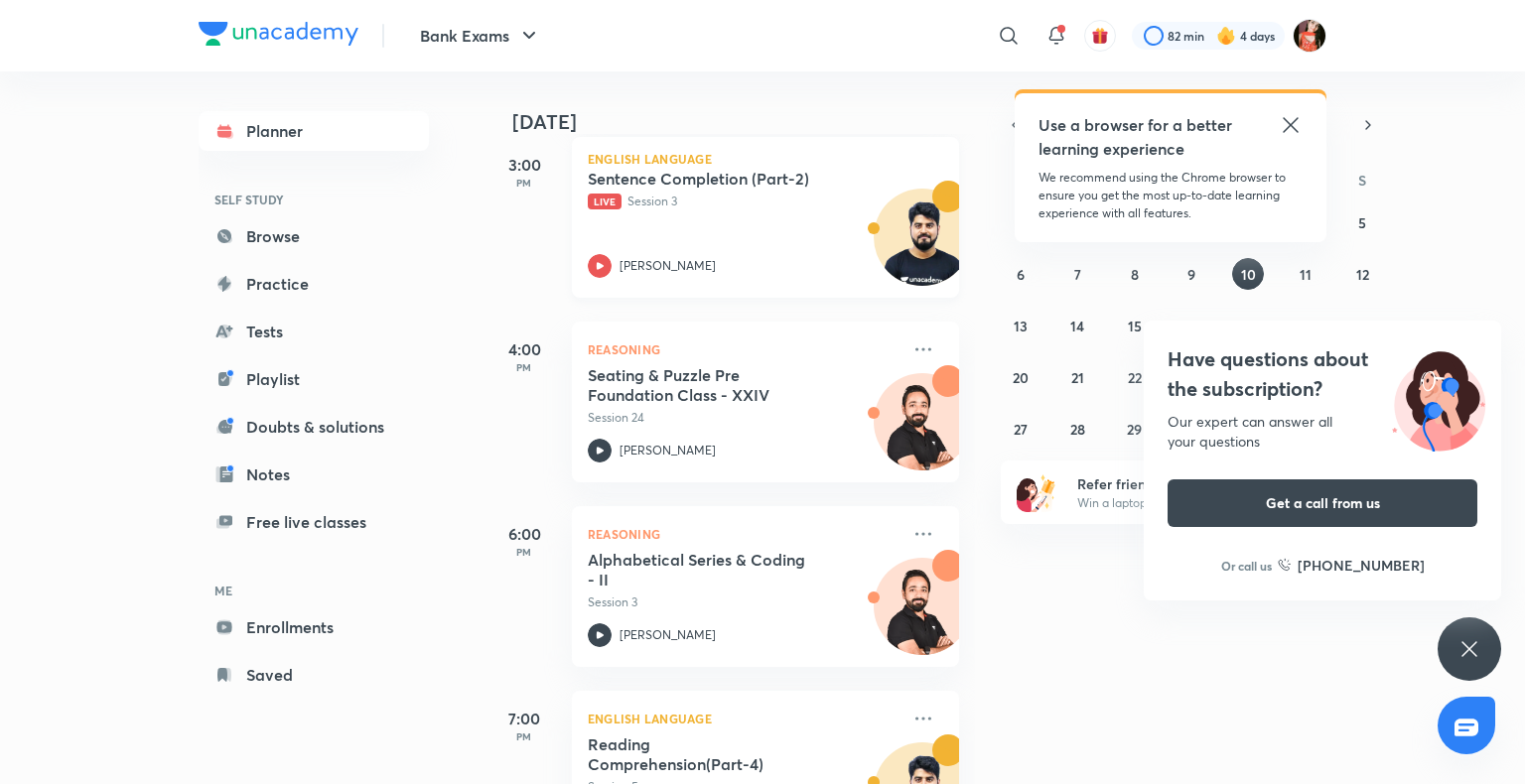scroll, scrollTop: 781, scrollLeft: 0, axis: vertical 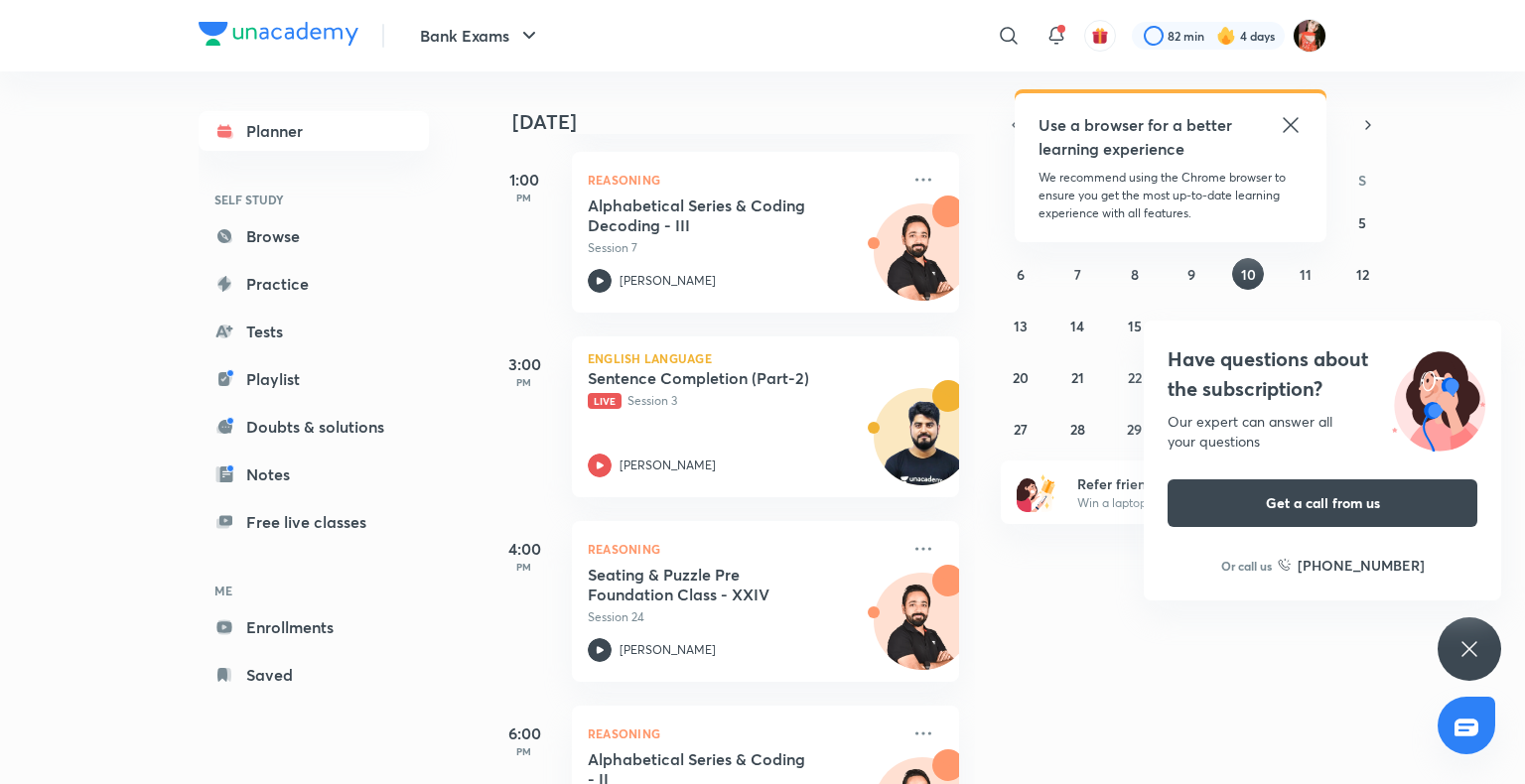 drag, startPoint x: 1478, startPoint y: 640, endPoint x: 1465, endPoint y: 653, distance: 18.384776 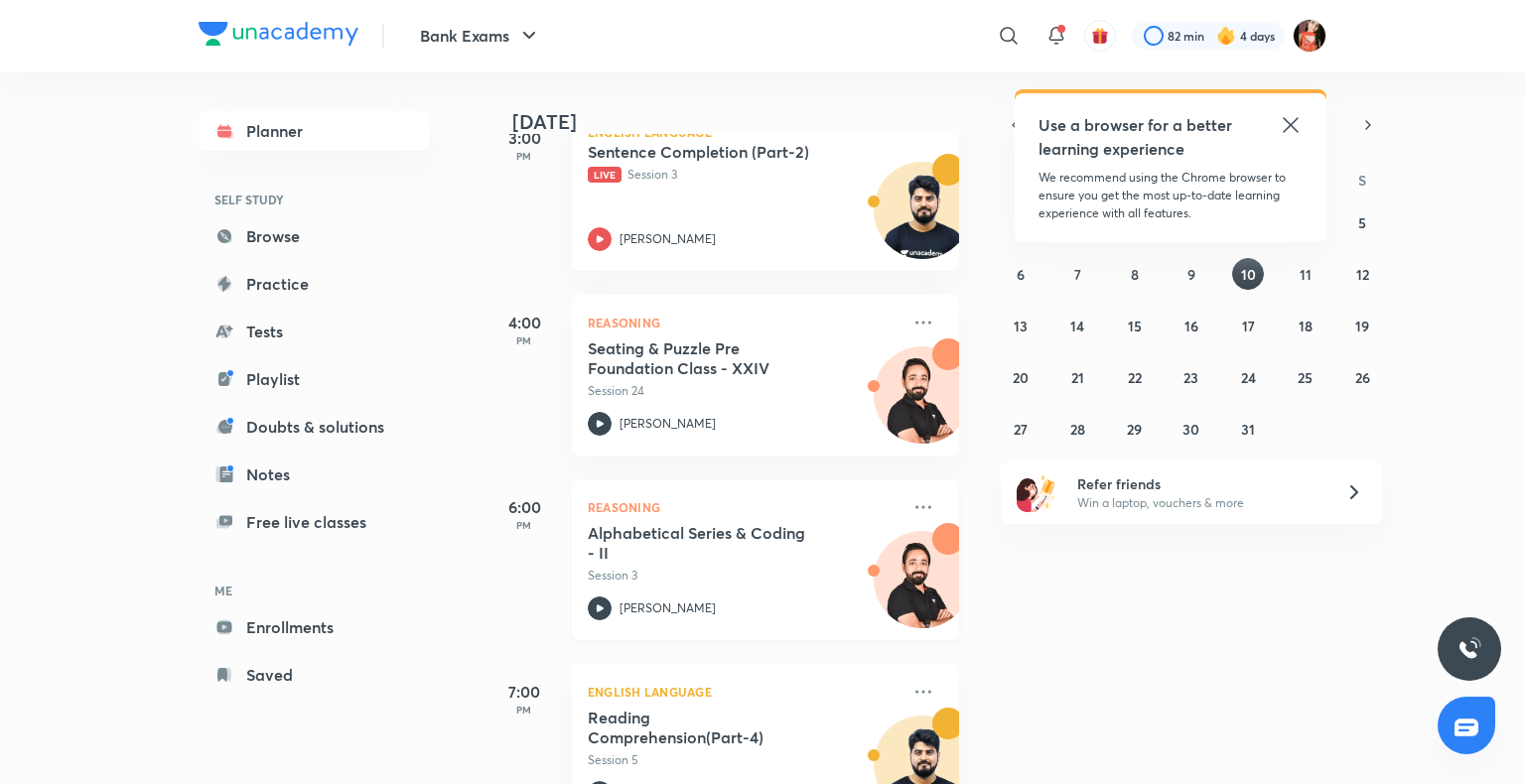 scroll, scrollTop: 1079, scrollLeft: 0, axis: vertical 